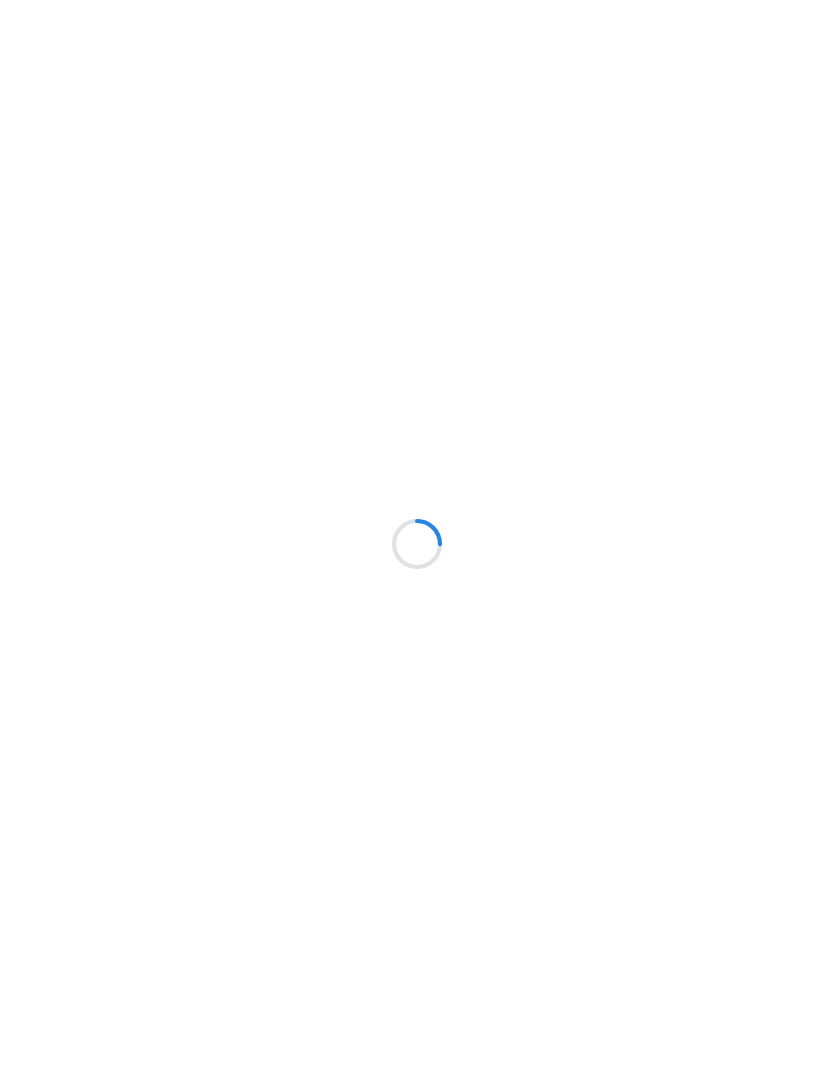 scroll, scrollTop: 0, scrollLeft: 0, axis: both 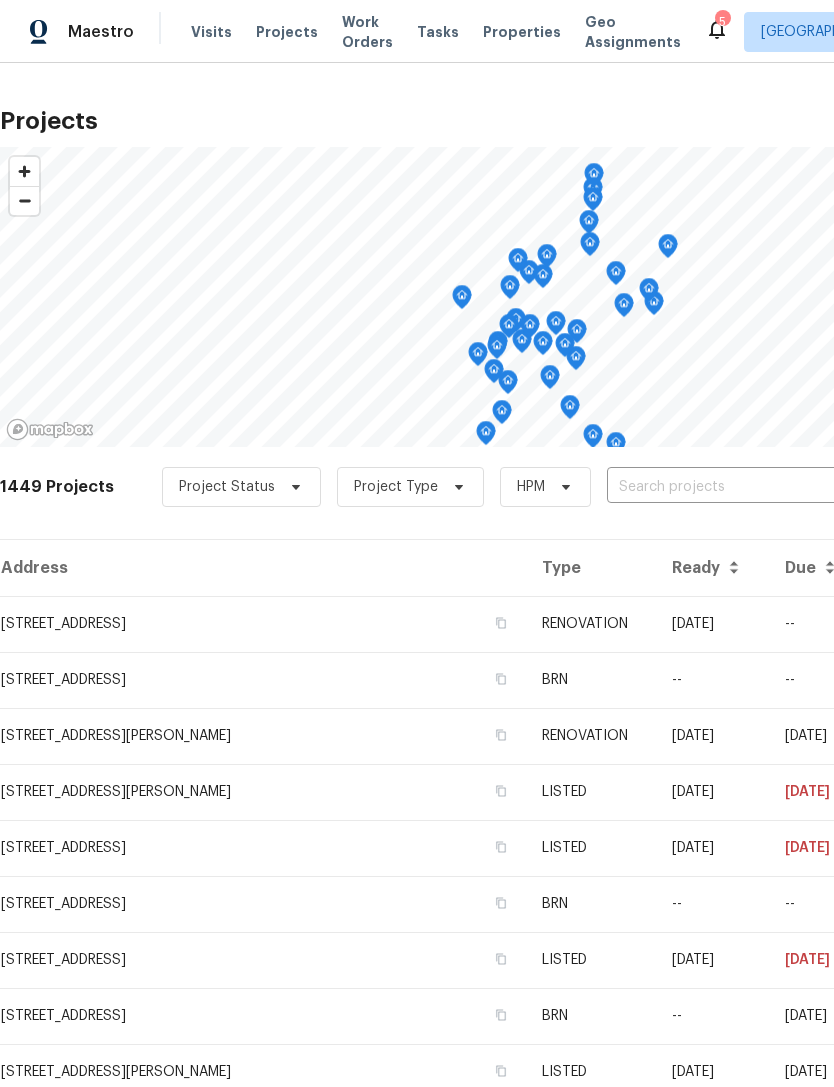 click on "Projects" at bounding box center (287, 32) 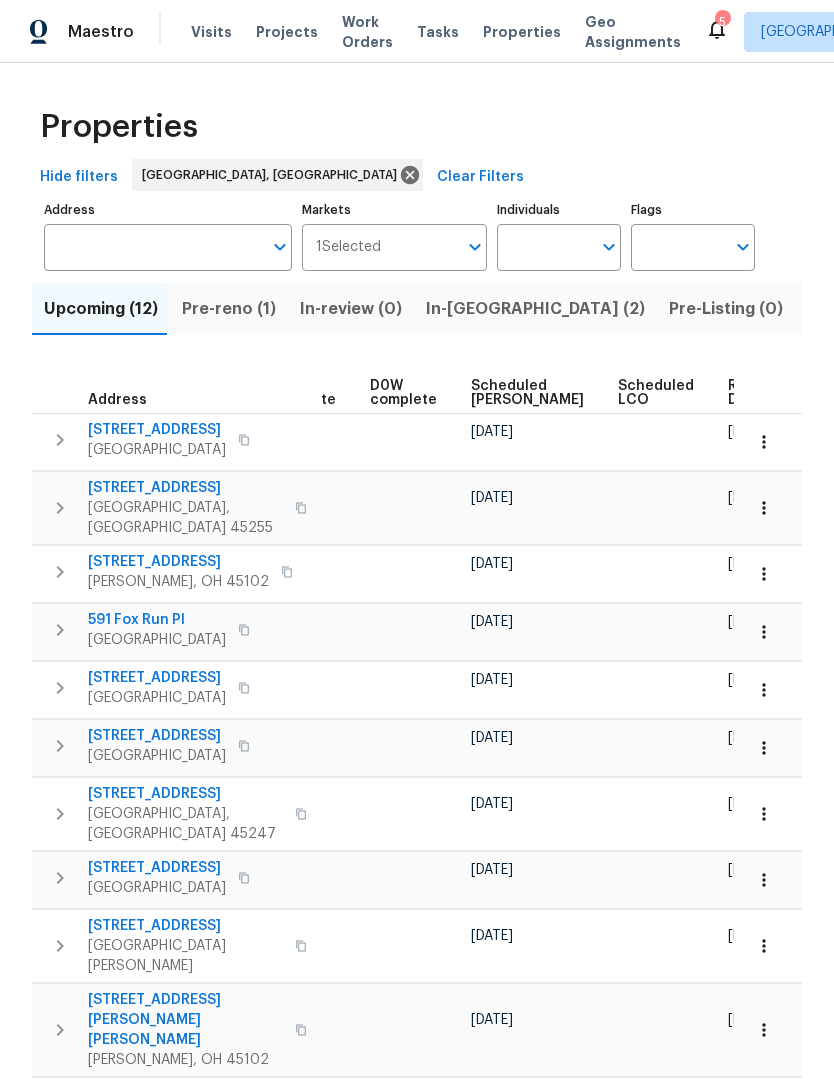 scroll, scrollTop: 0, scrollLeft: 503, axis: horizontal 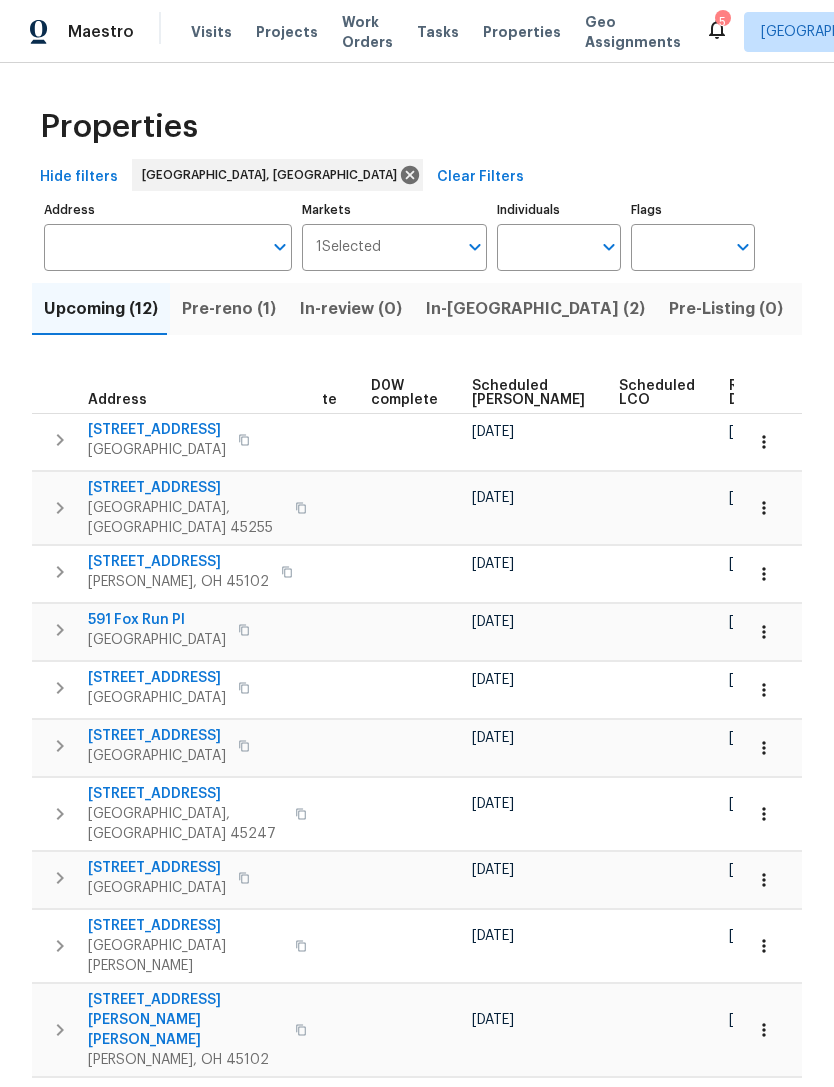 click on "Ready Date" at bounding box center [751, 393] 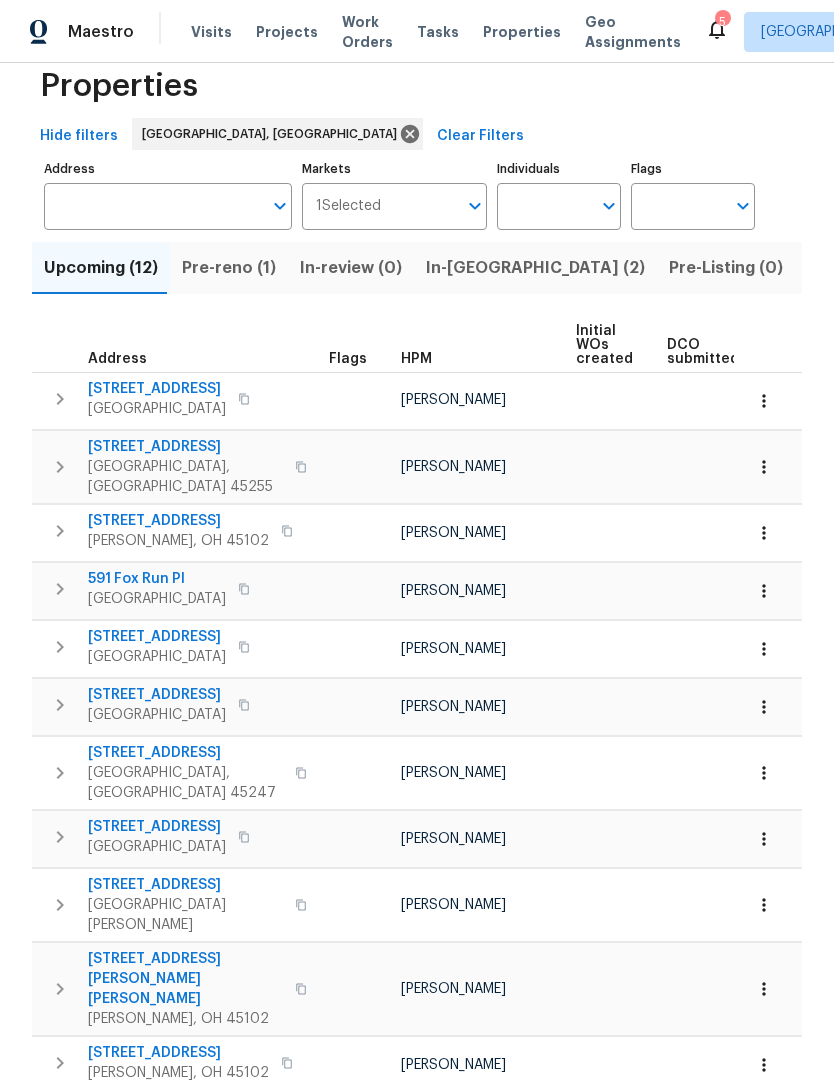 scroll, scrollTop: 40, scrollLeft: 0, axis: vertical 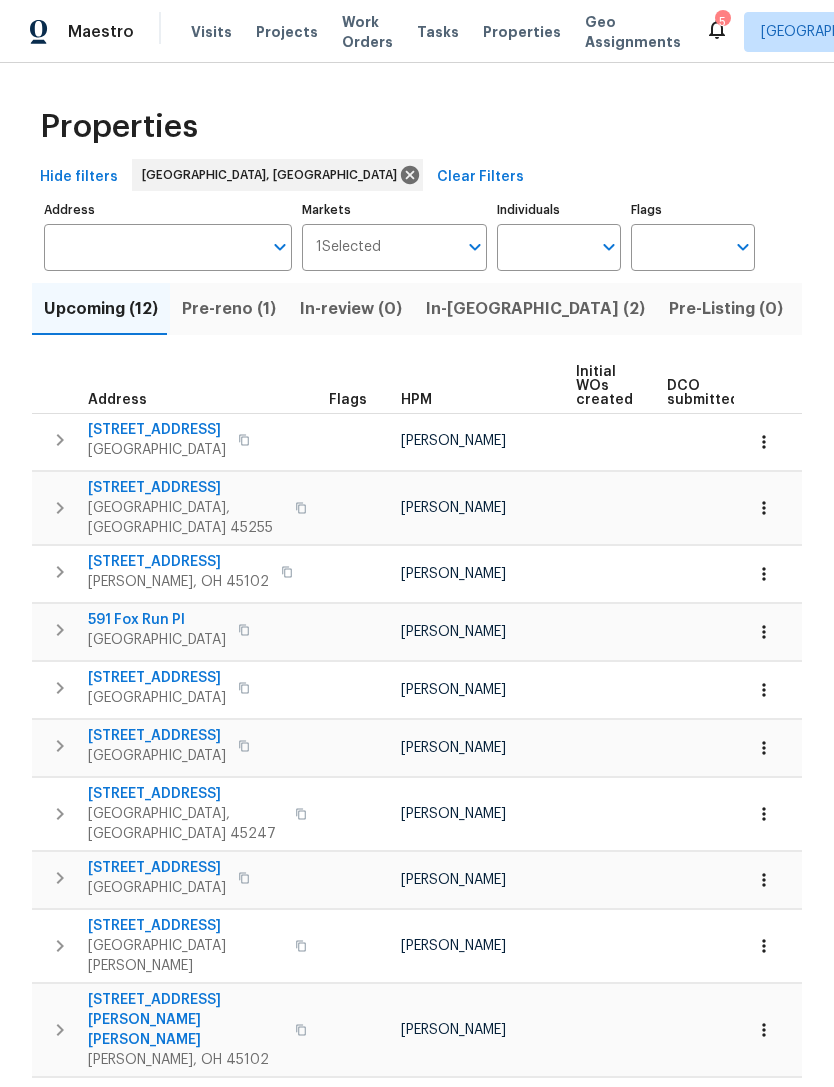 click on "Projects" at bounding box center (287, 32) 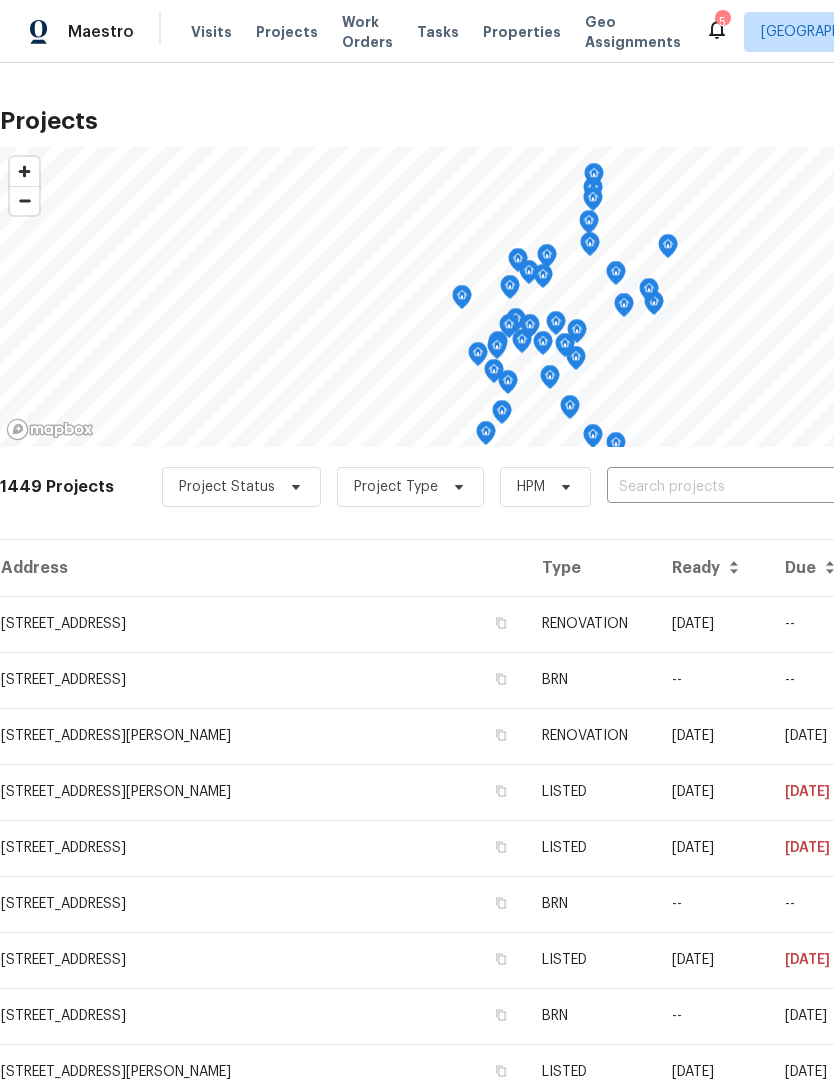 scroll, scrollTop: 0, scrollLeft: 0, axis: both 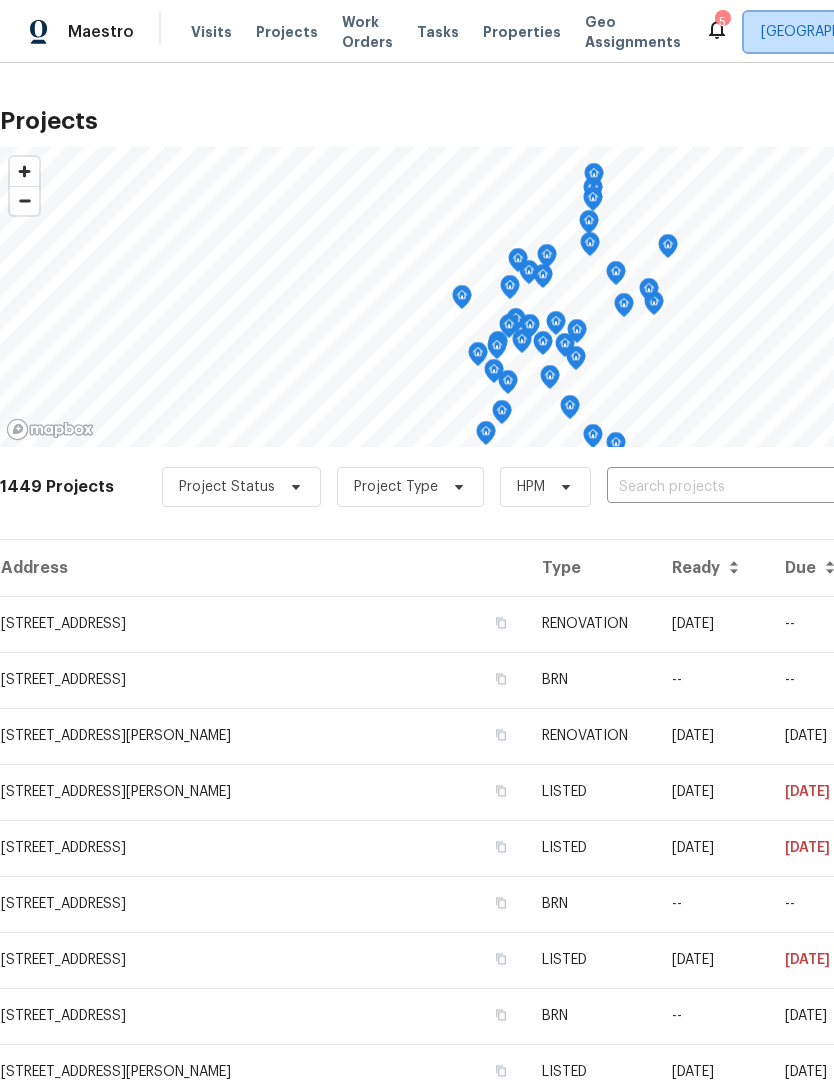 click on "[GEOGRAPHIC_DATA], [GEOGRAPHIC_DATA]" at bounding box center [903, 32] 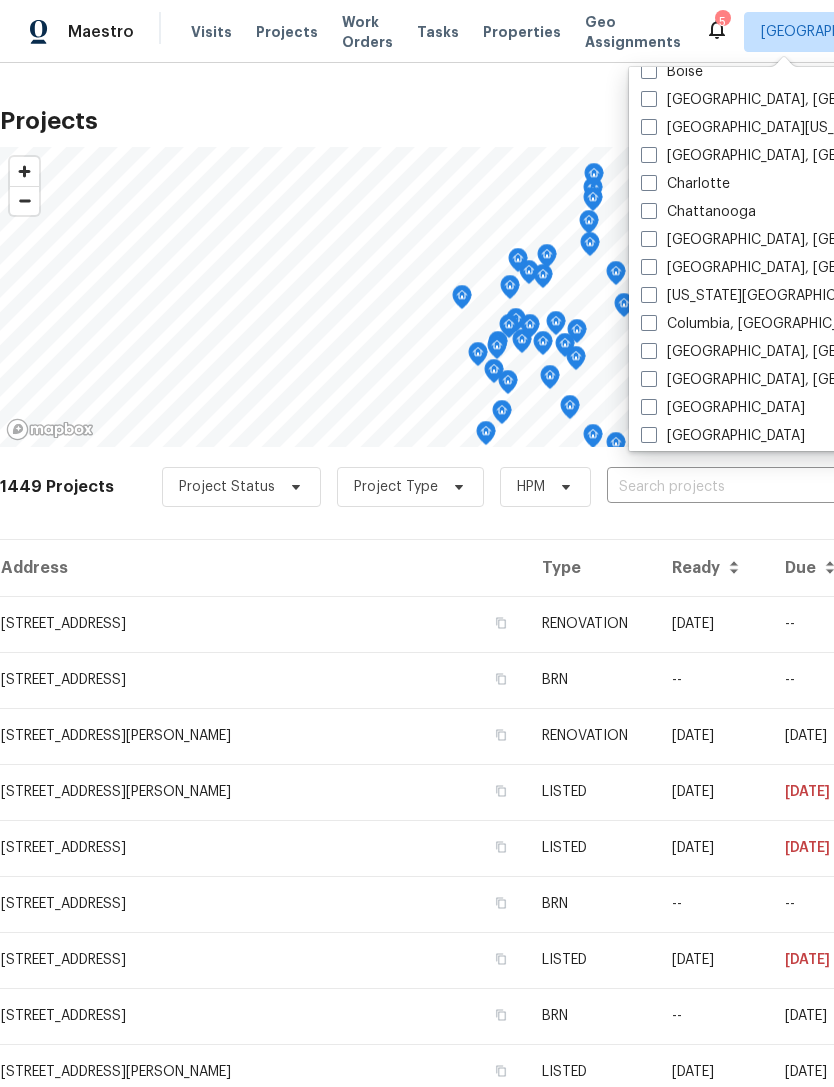 scroll, scrollTop: 209, scrollLeft: 0, axis: vertical 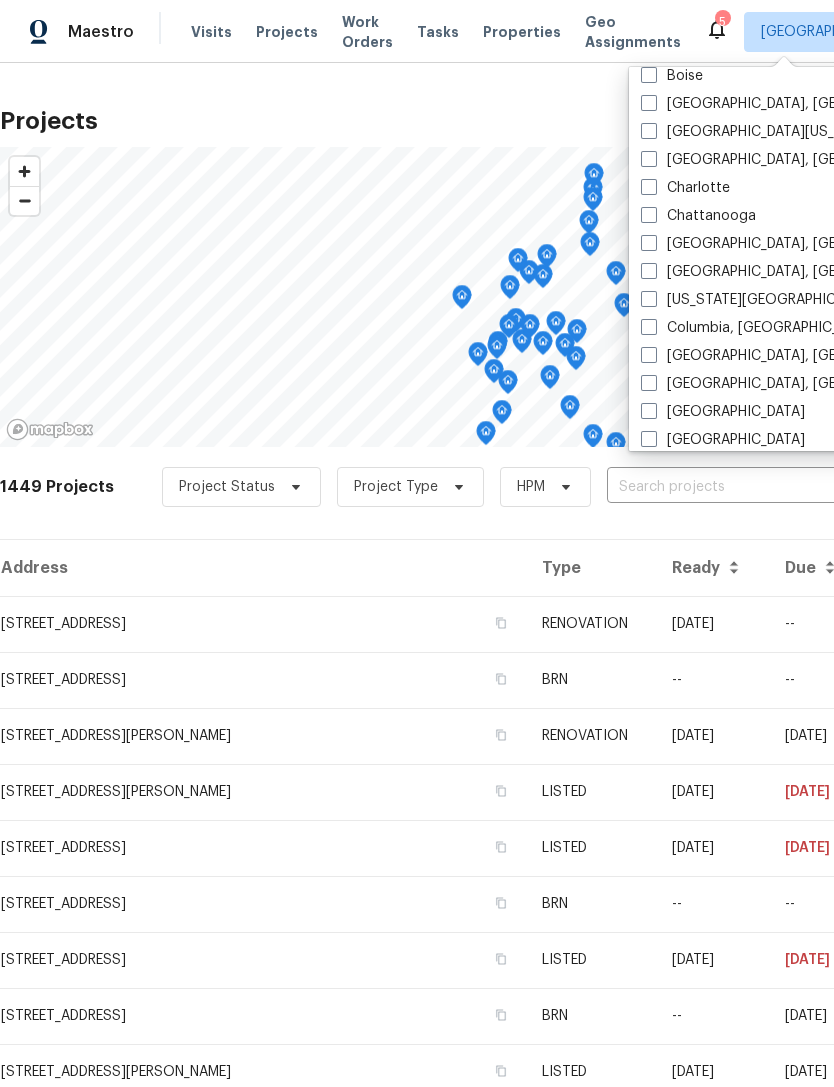 click on "[GEOGRAPHIC_DATA], [GEOGRAPHIC_DATA]" at bounding box center [796, 272] 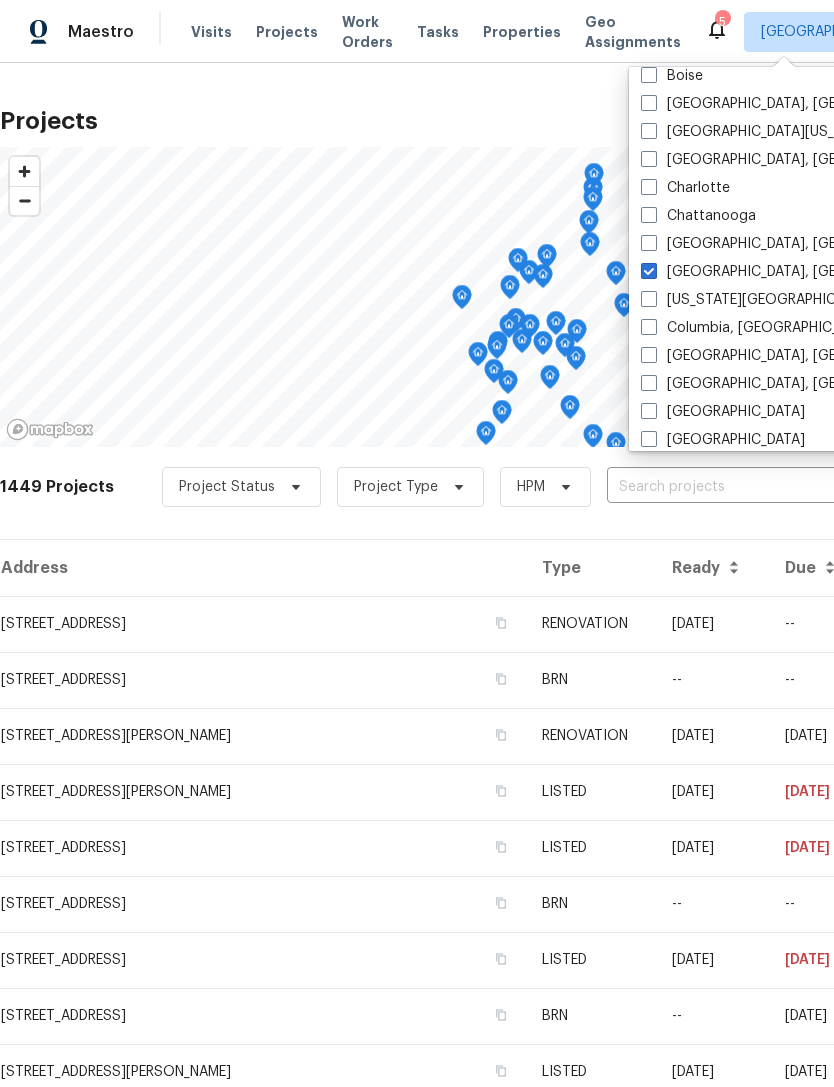 checkbox on "true" 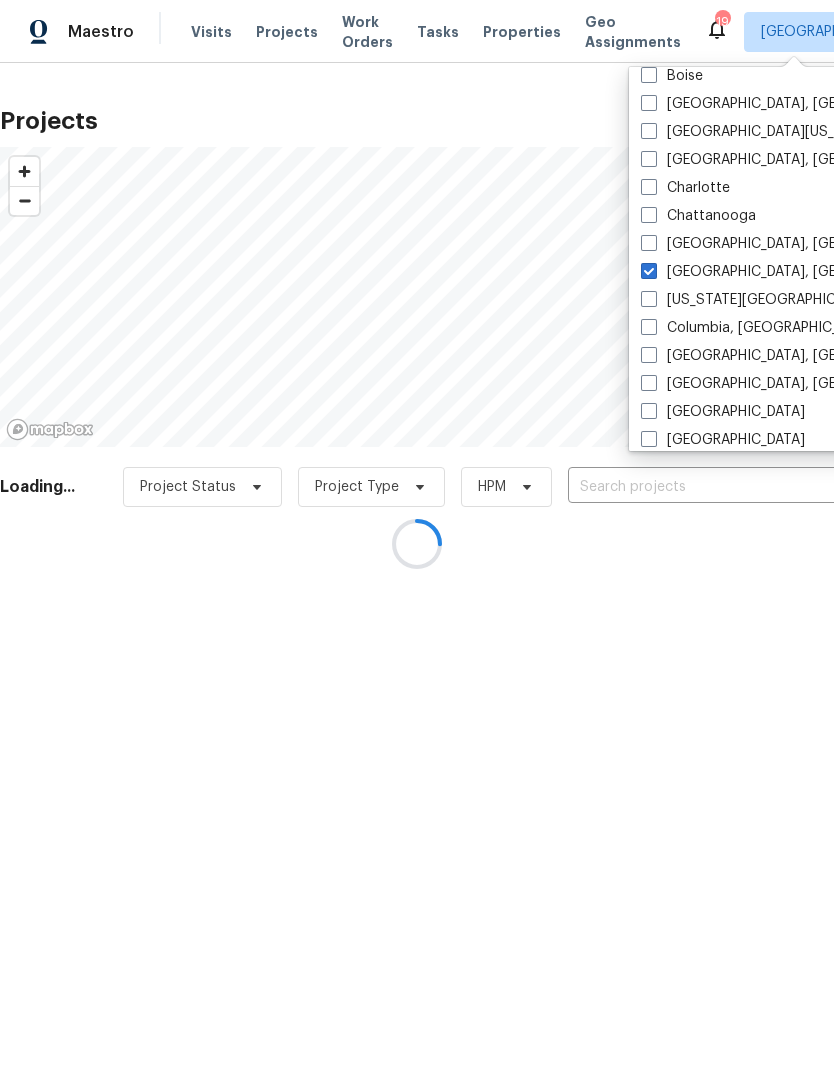 click at bounding box center (417, 543) 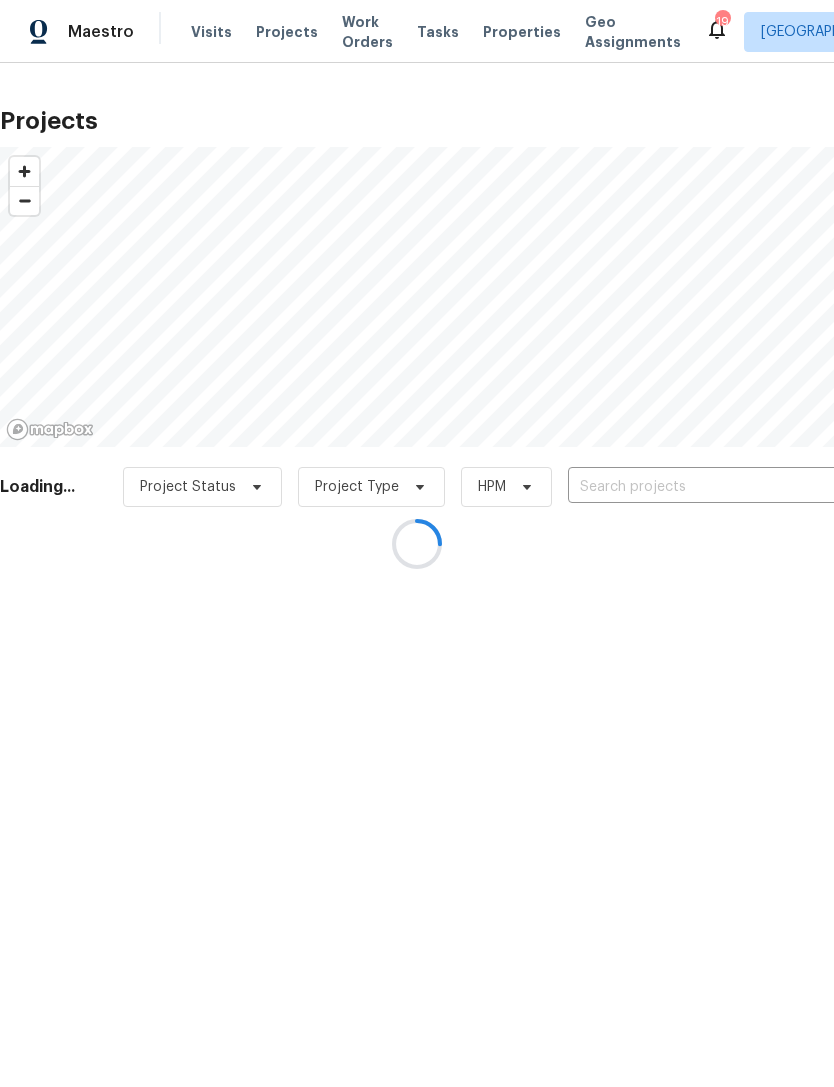 click at bounding box center (417, 543) 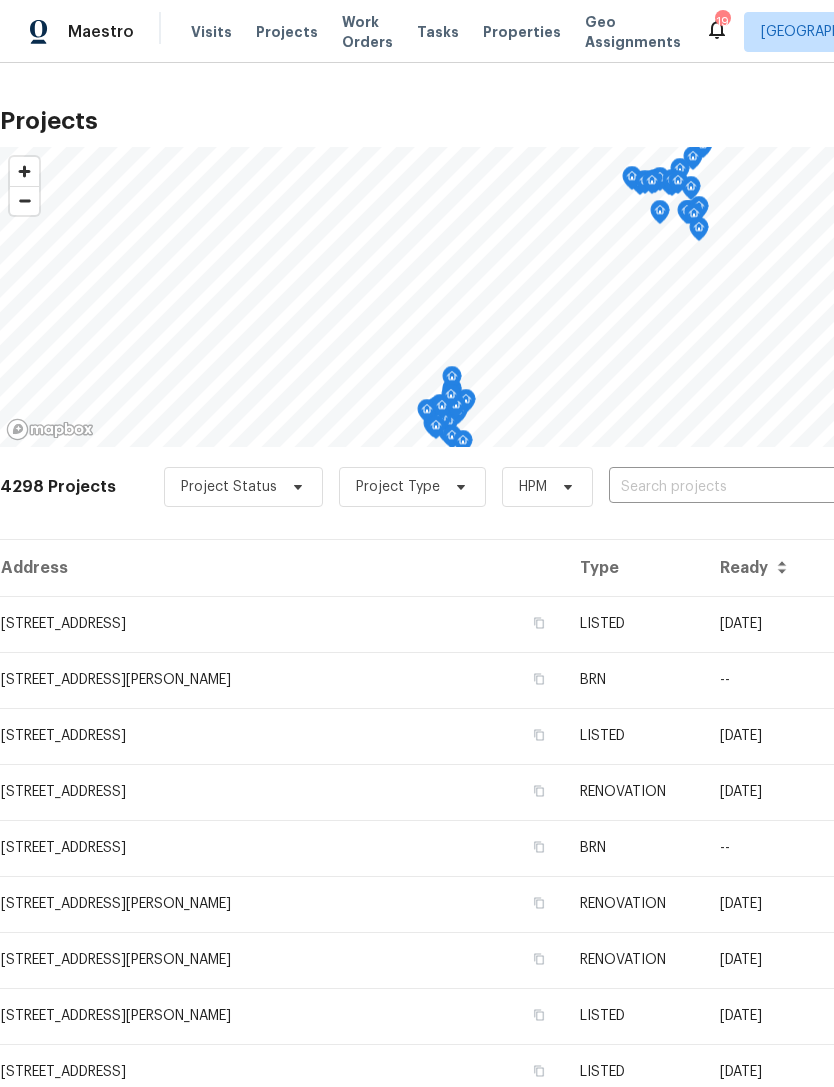 click on "Visits" at bounding box center [211, 32] 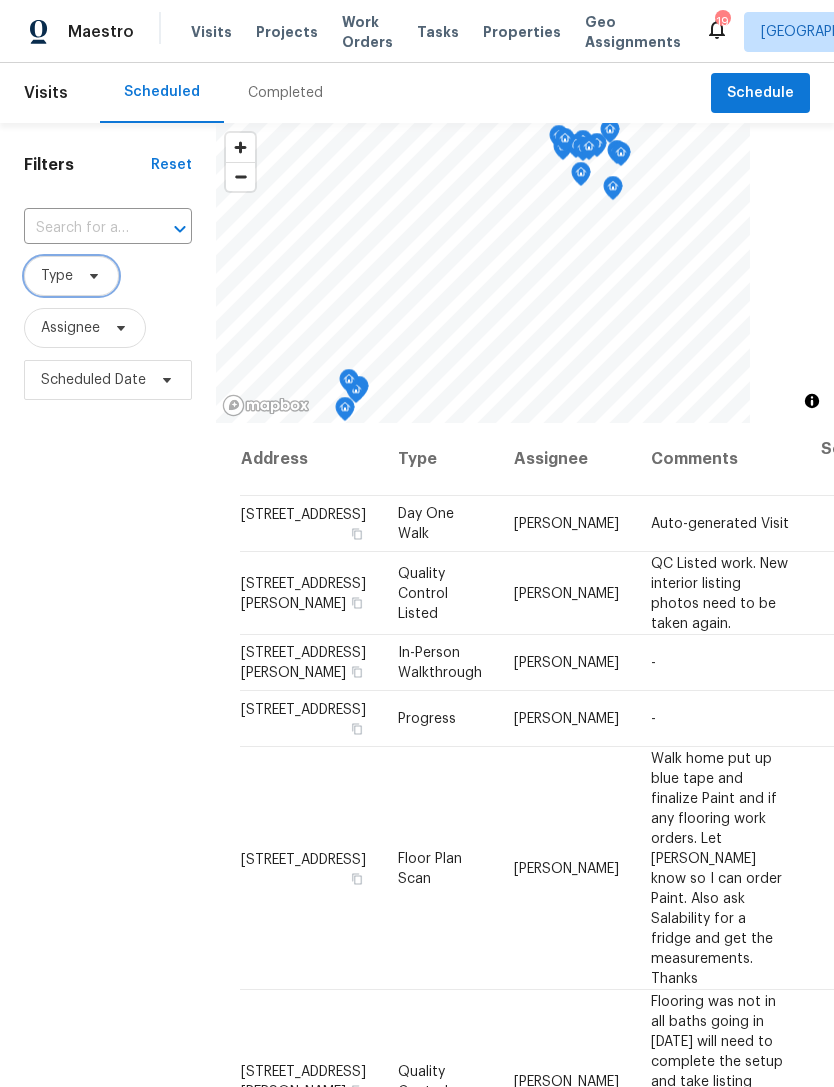 click 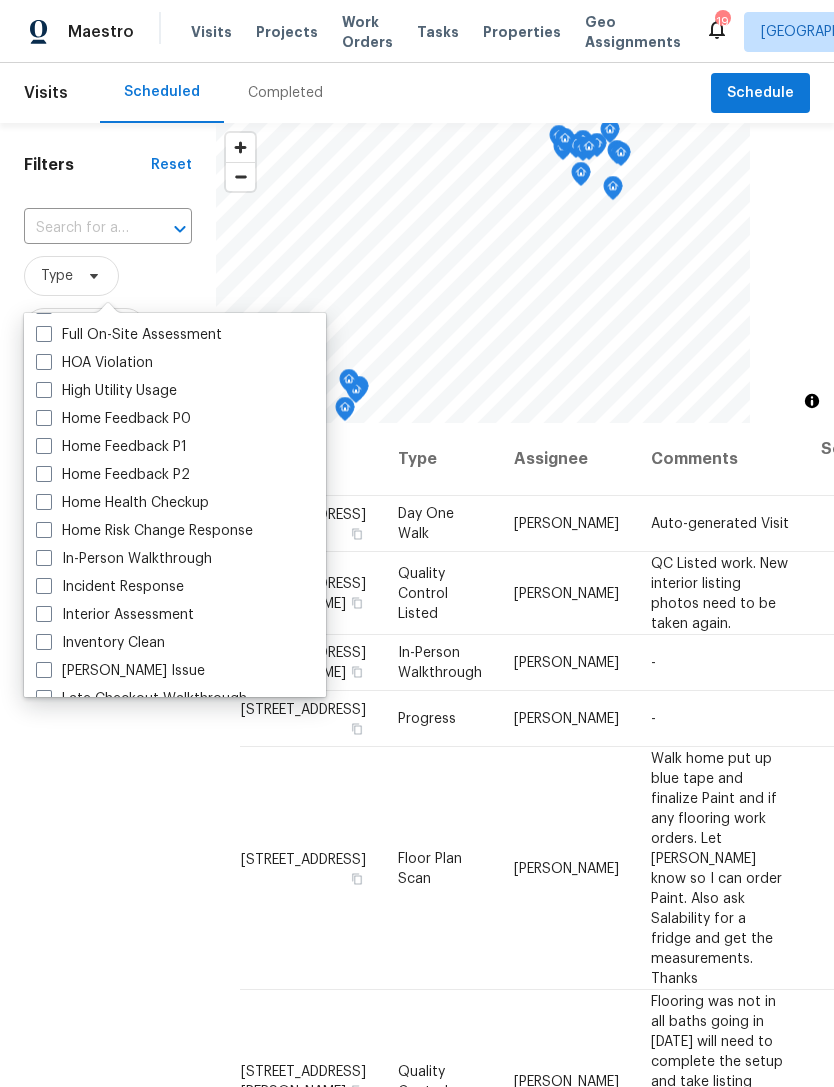 scroll, scrollTop: 587, scrollLeft: 0, axis: vertical 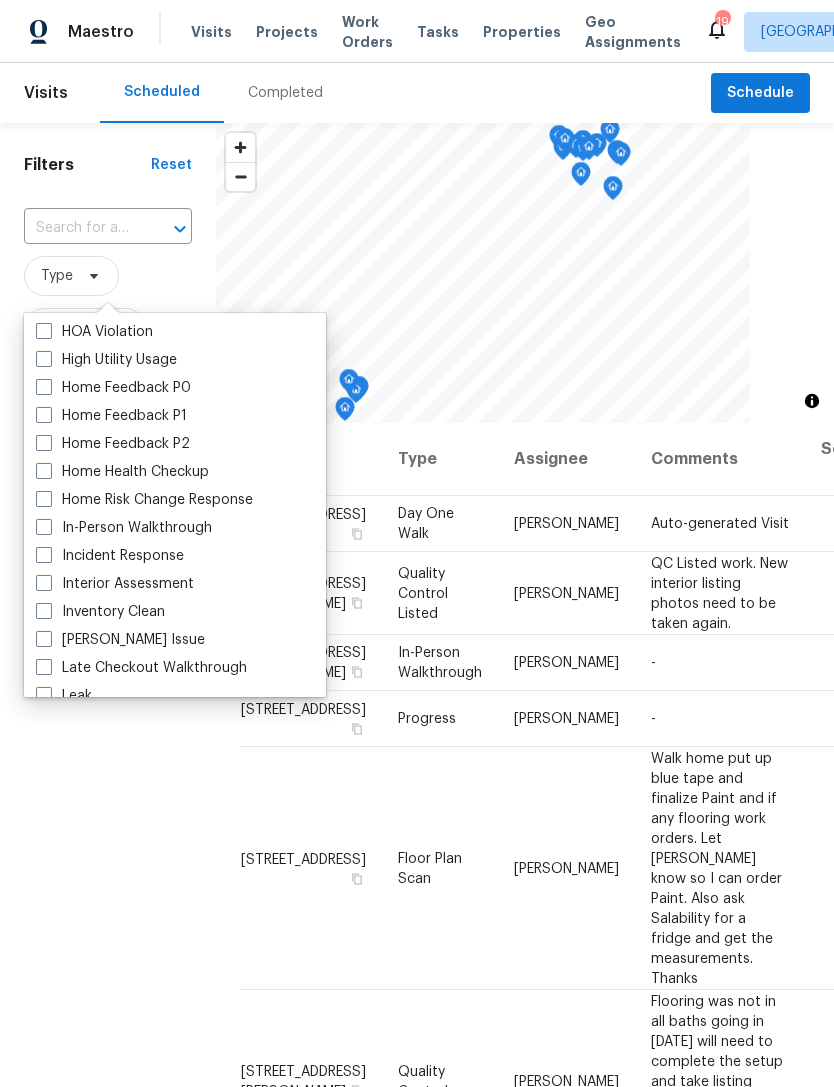 click on "In-Person Walkthrough" at bounding box center [124, 528] 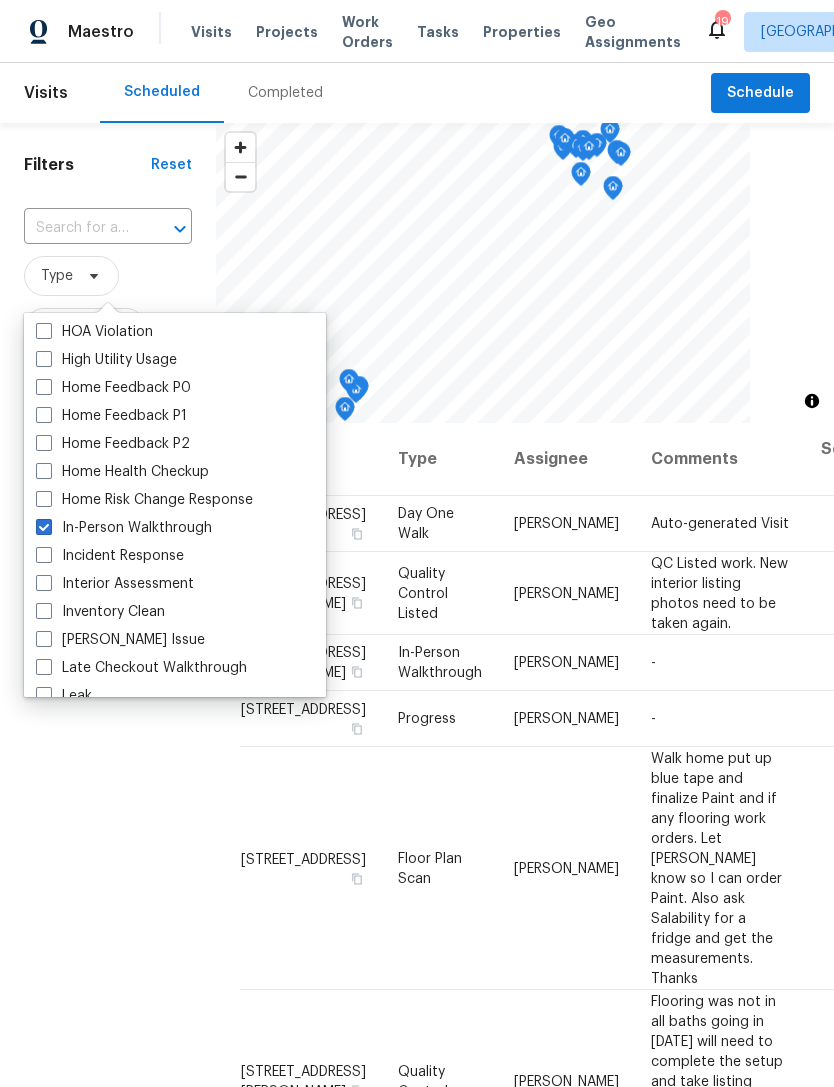 checkbox on "true" 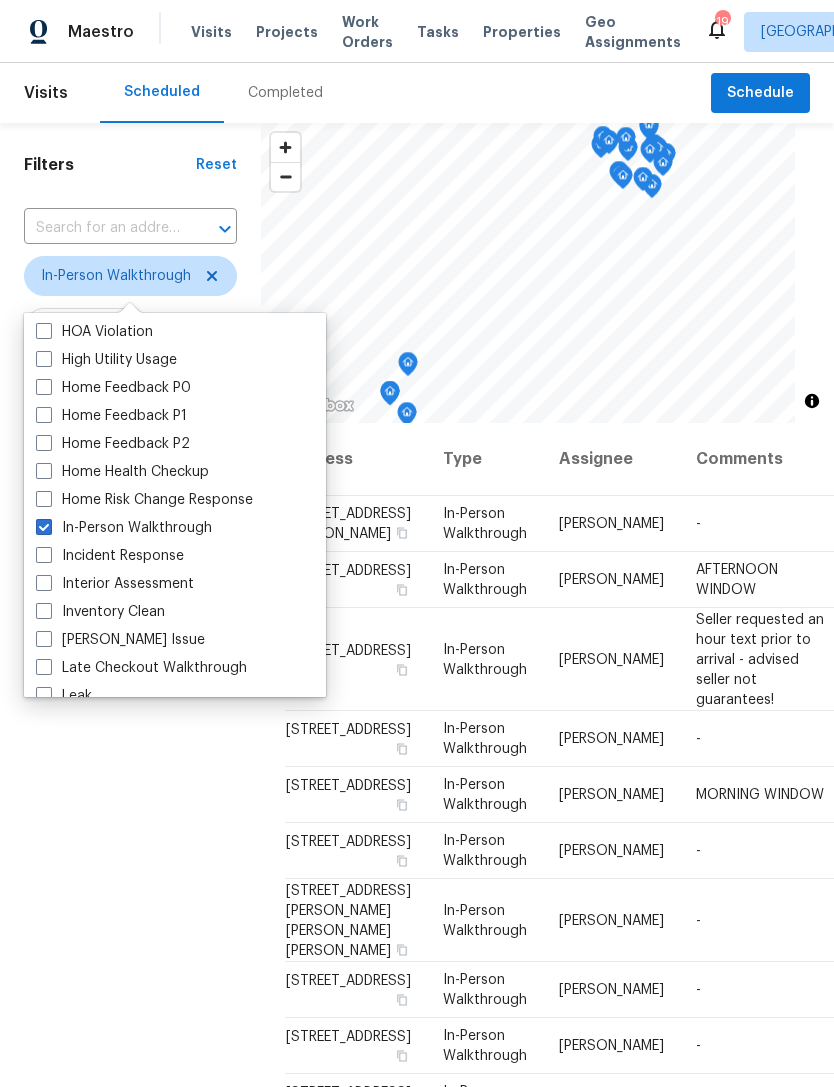 click on "Filters Reset ​ In-Person Walkthrough Assignee Scheduled Date" at bounding box center (130, 708) 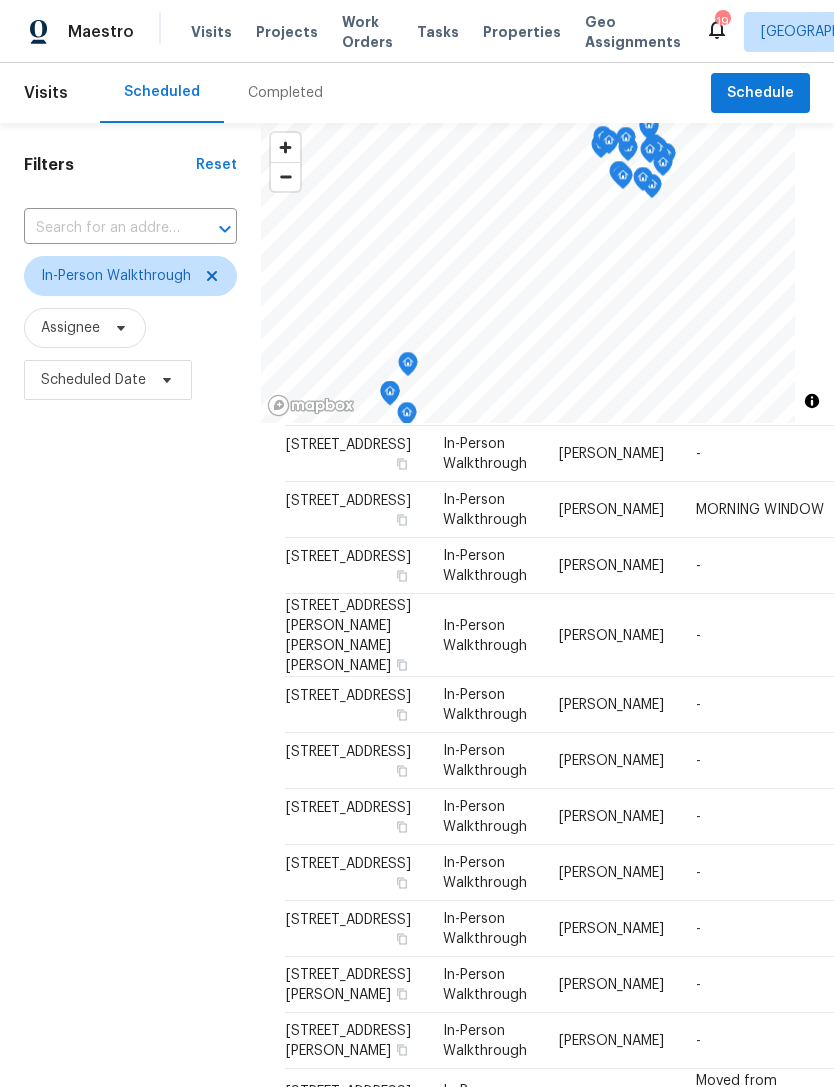 scroll, scrollTop: 287, scrollLeft: 0, axis: vertical 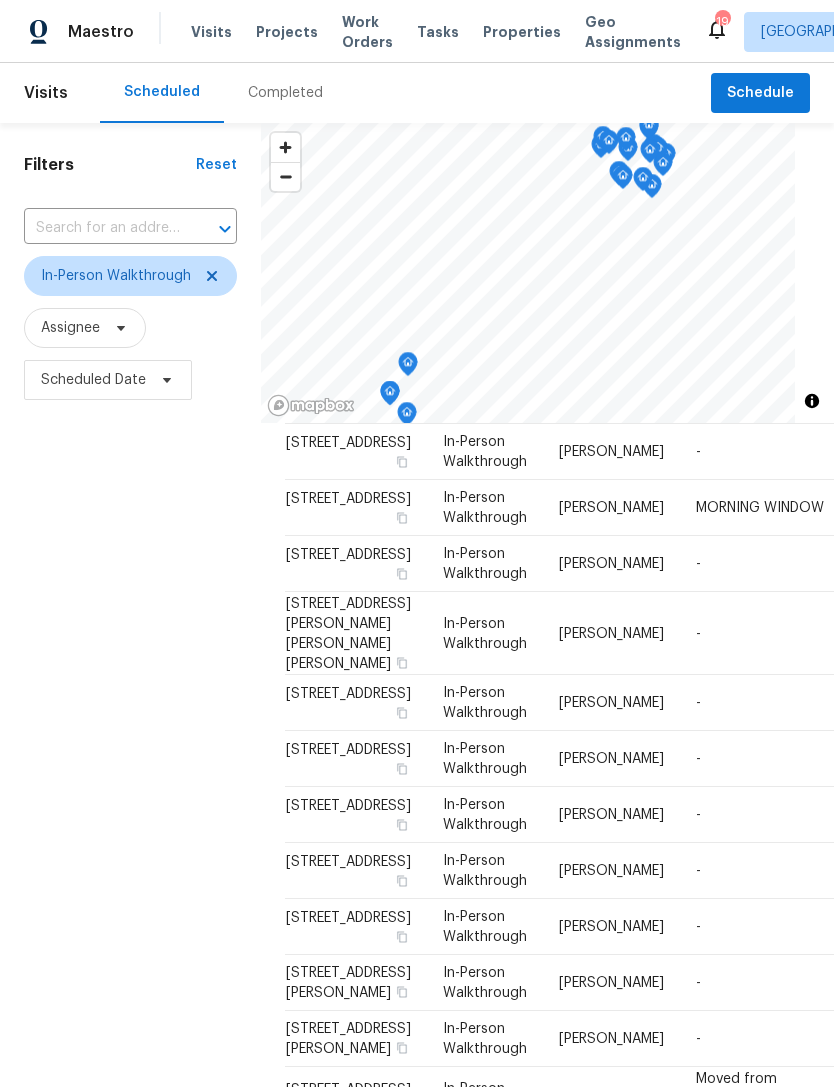 click on "Filters Reset ​ In-Person Walkthrough Assignee Scheduled Date" at bounding box center (130, 708) 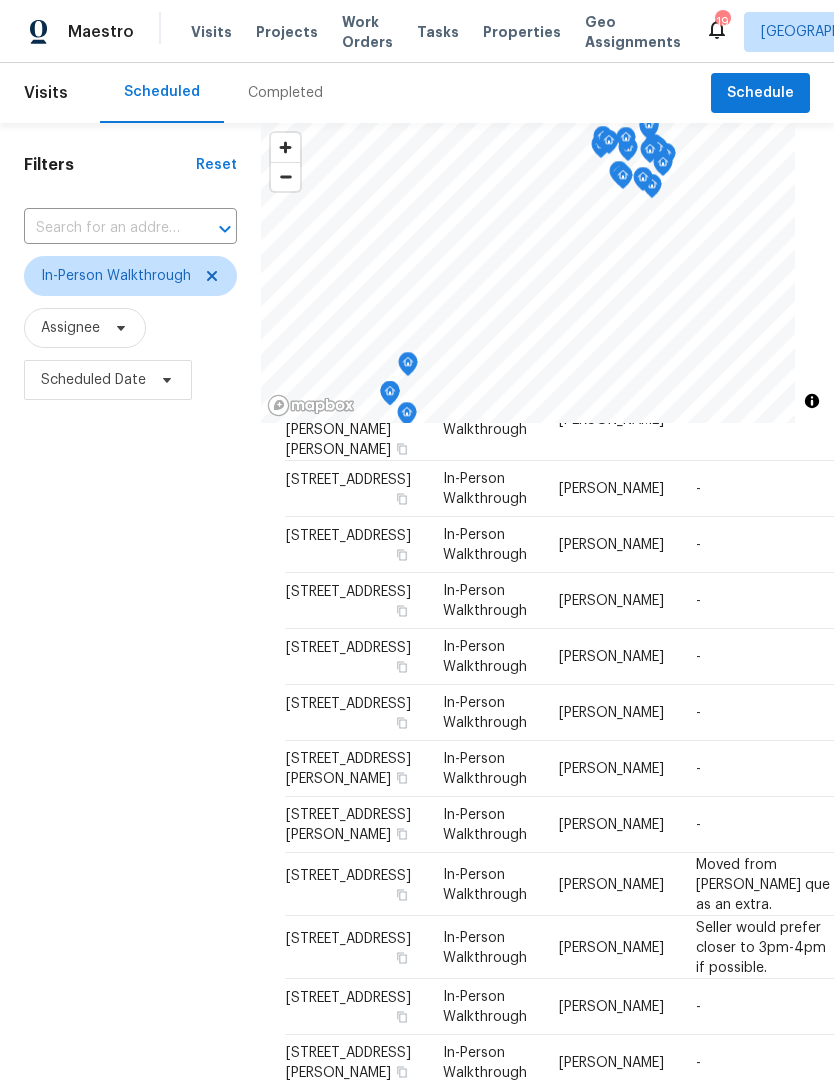 scroll, scrollTop: 490, scrollLeft: 0, axis: vertical 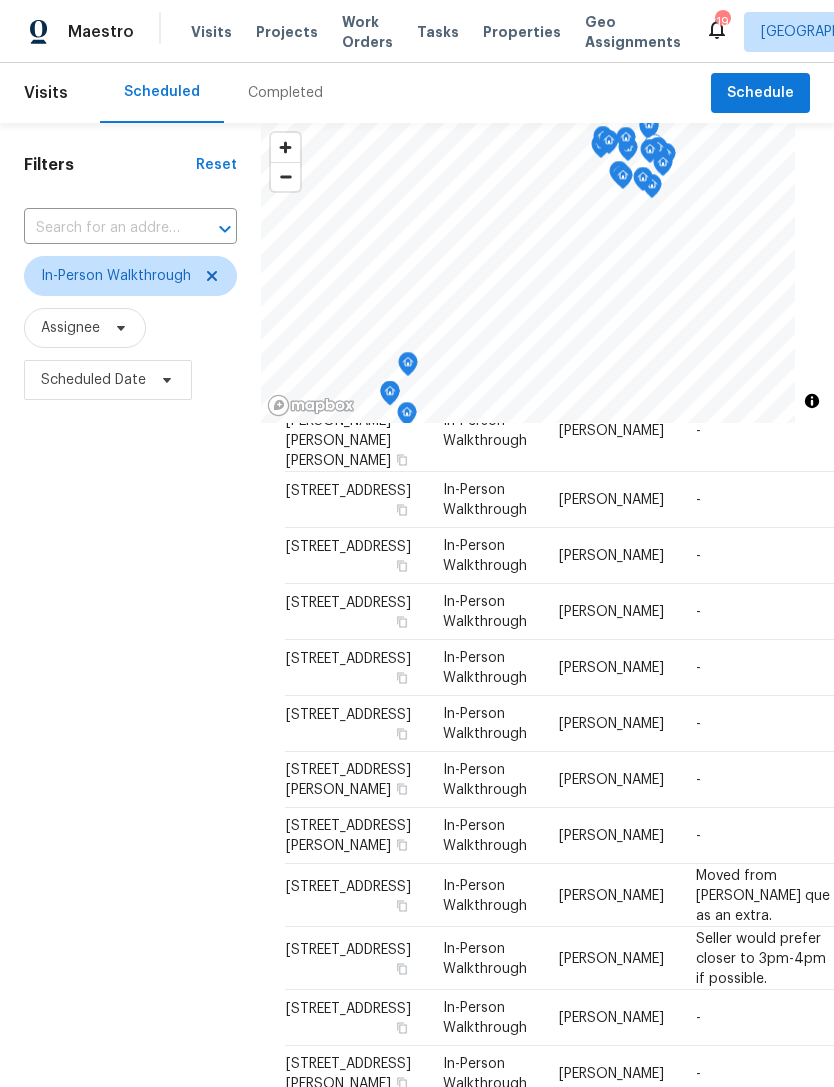 click on "-" at bounding box center [765, 500] 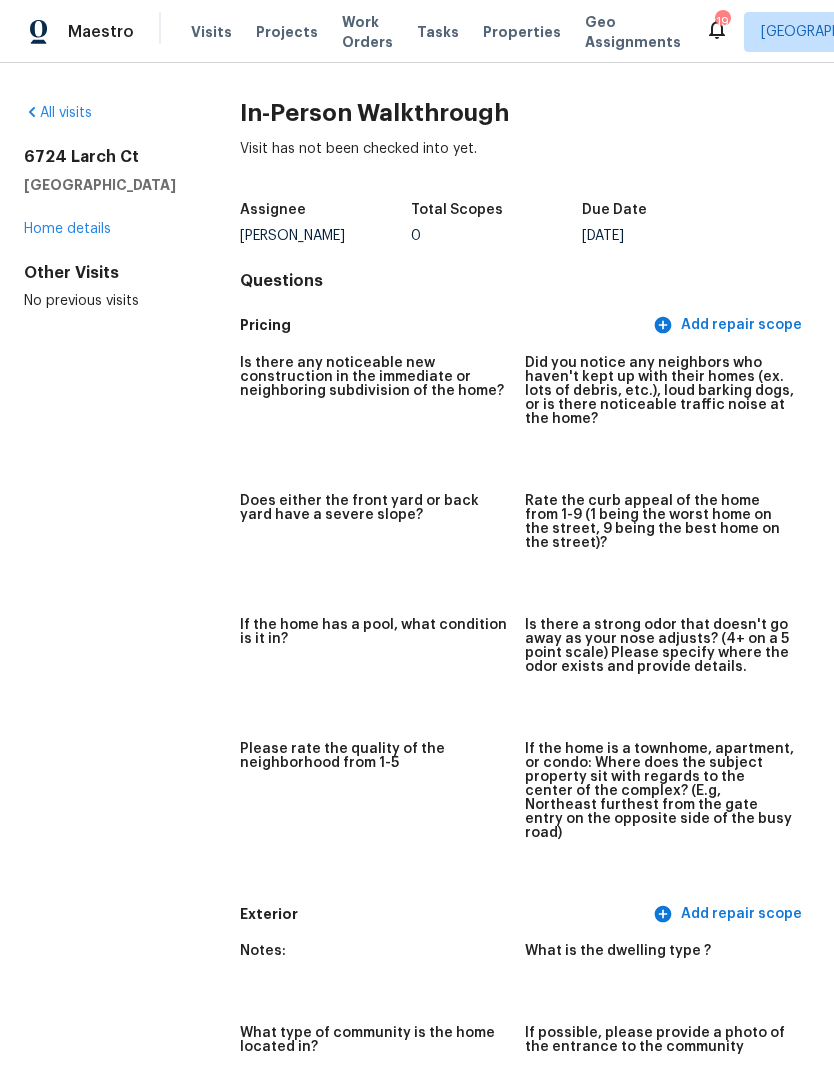 click on "Home details" at bounding box center [67, 229] 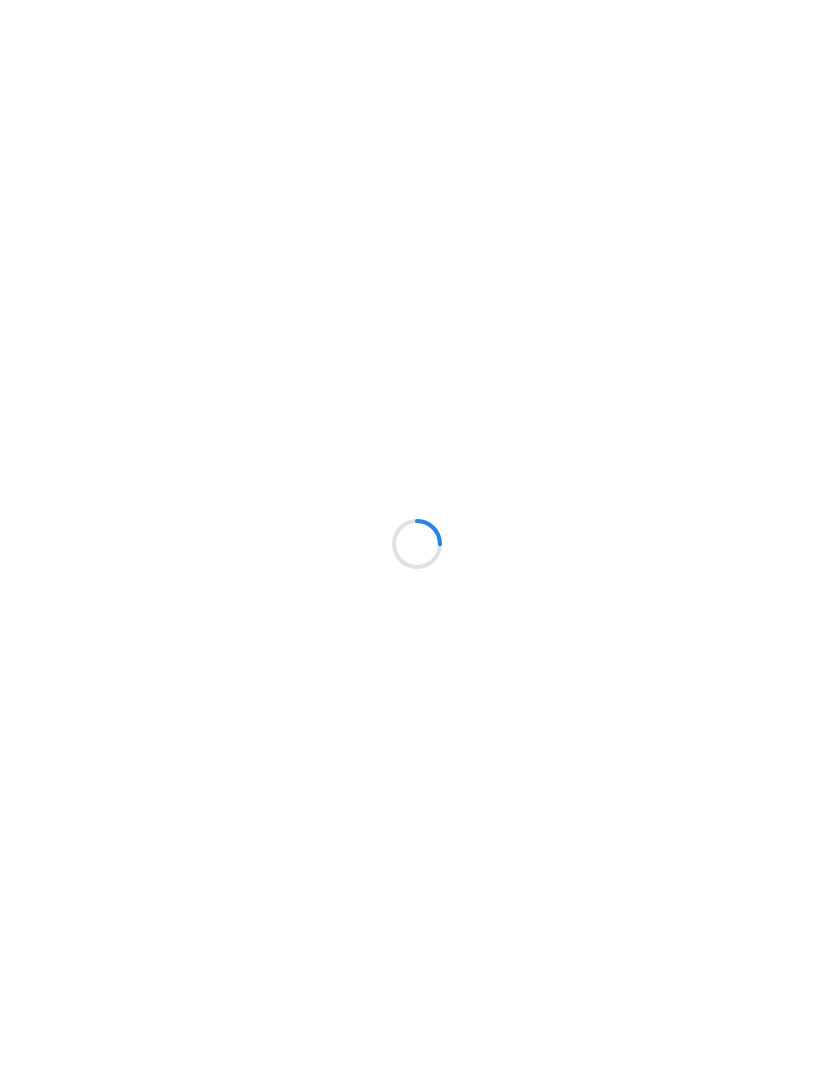 scroll, scrollTop: 0, scrollLeft: 0, axis: both 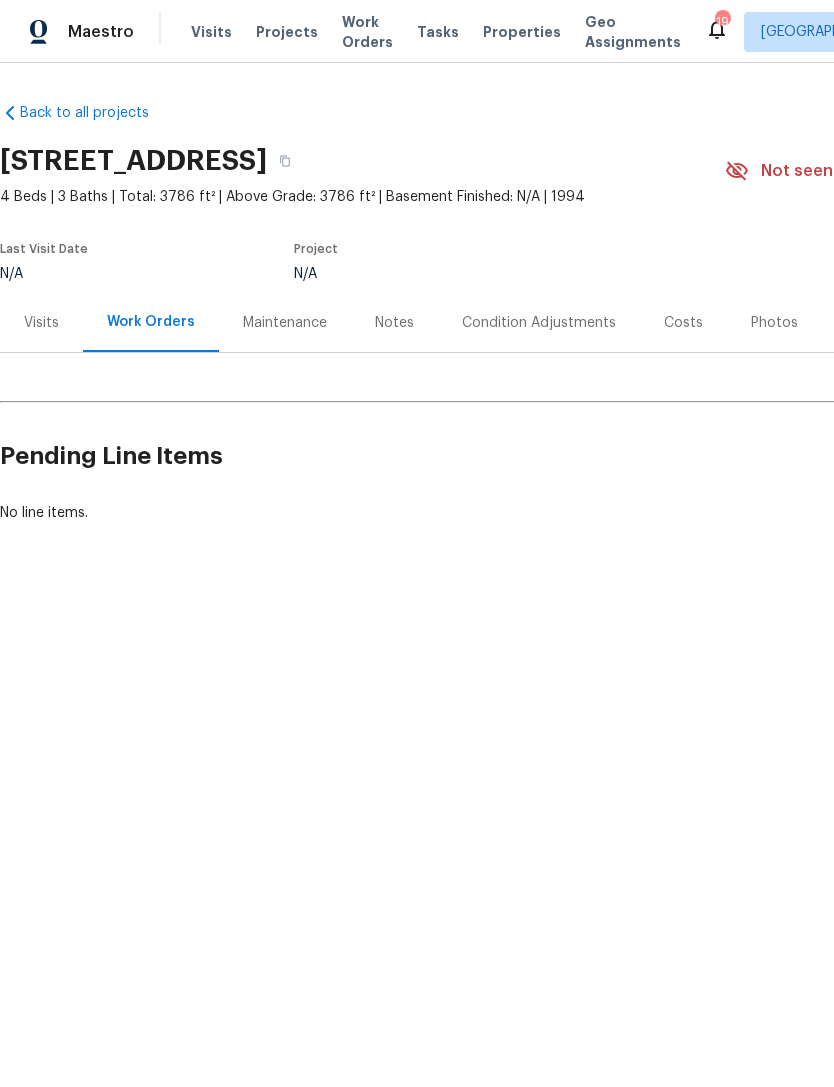 click on "Visits" at bounding box center [211, 32] 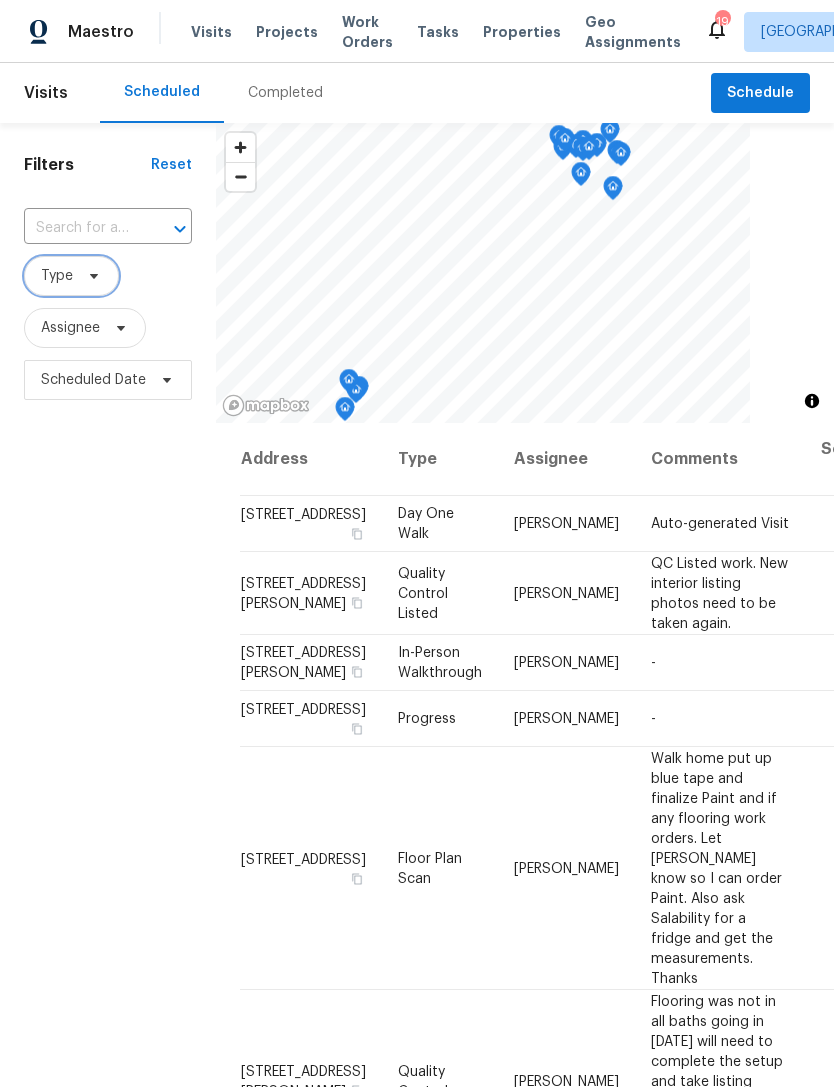 click 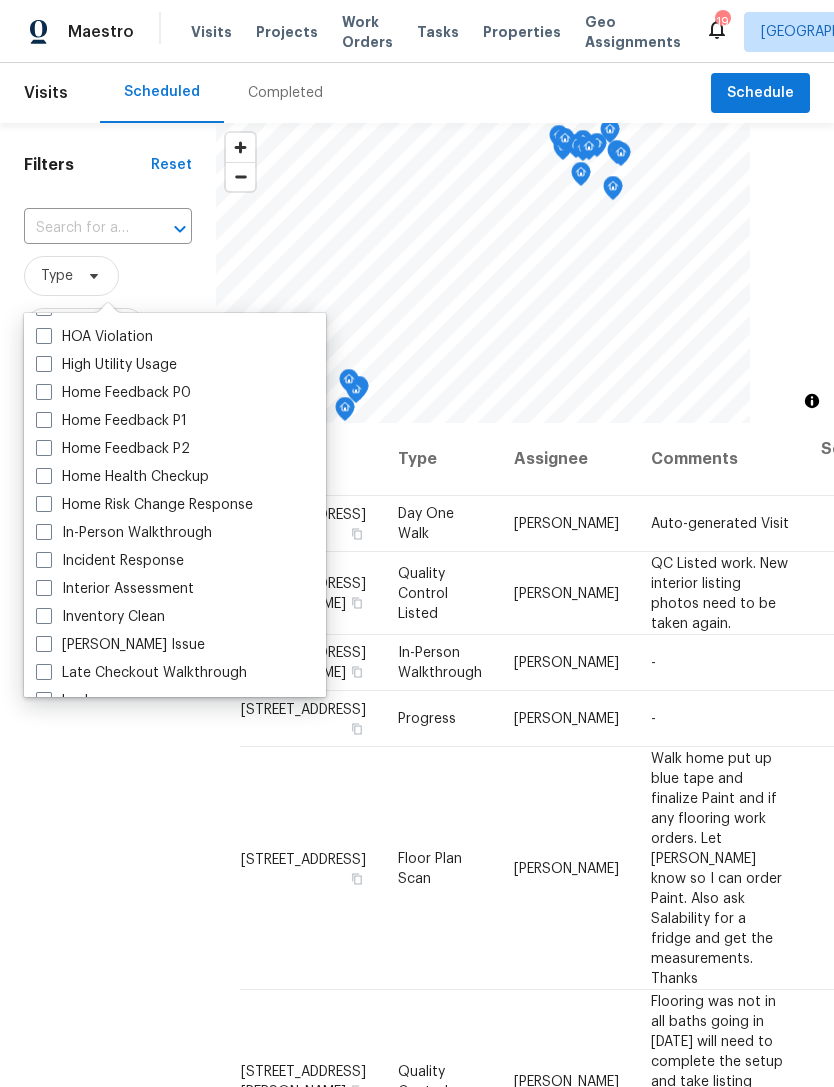 scroll, scrollTop: 605, scrollLeft: 0, axis: vertical 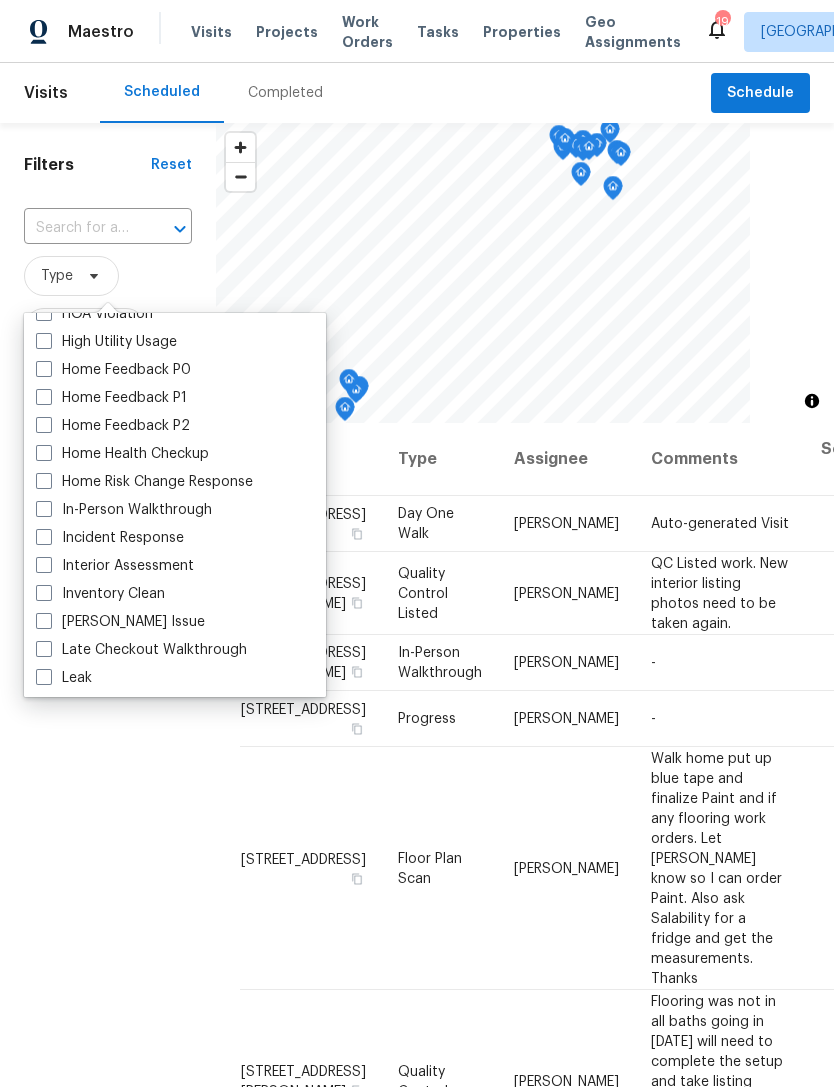 click on "In-Person Walkthrough" at bounding box center (124, 510) 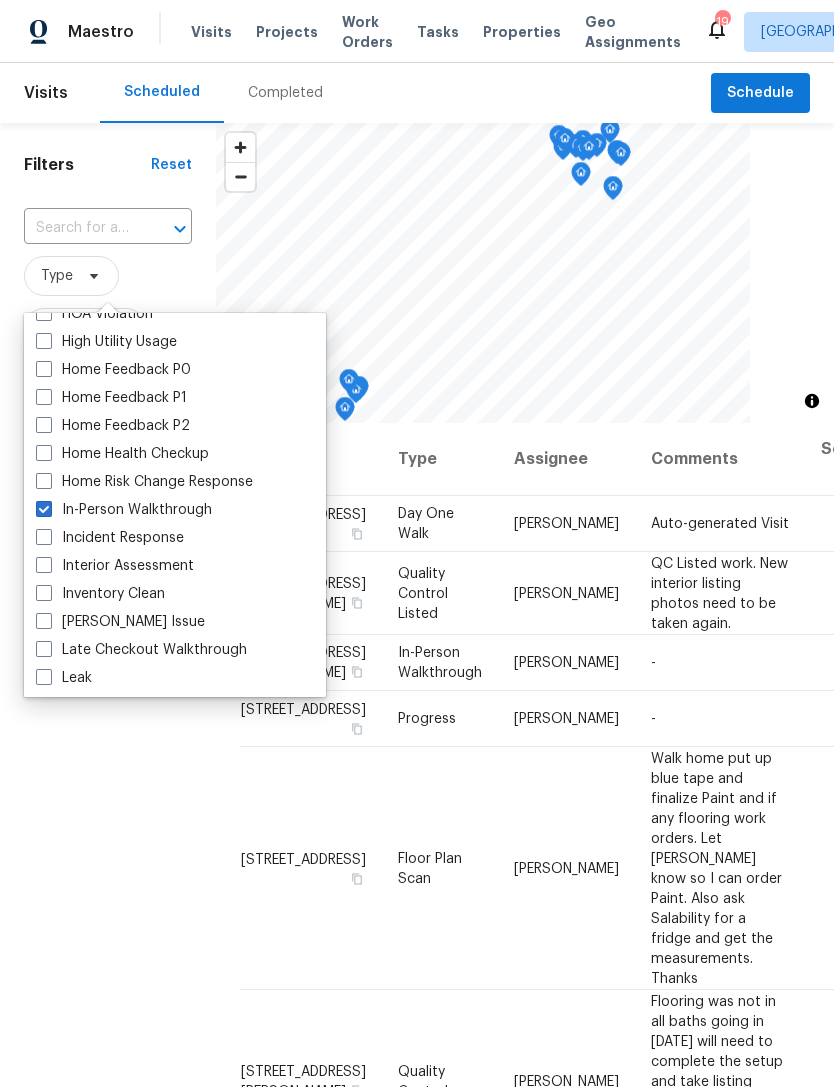 checkbox on "true" 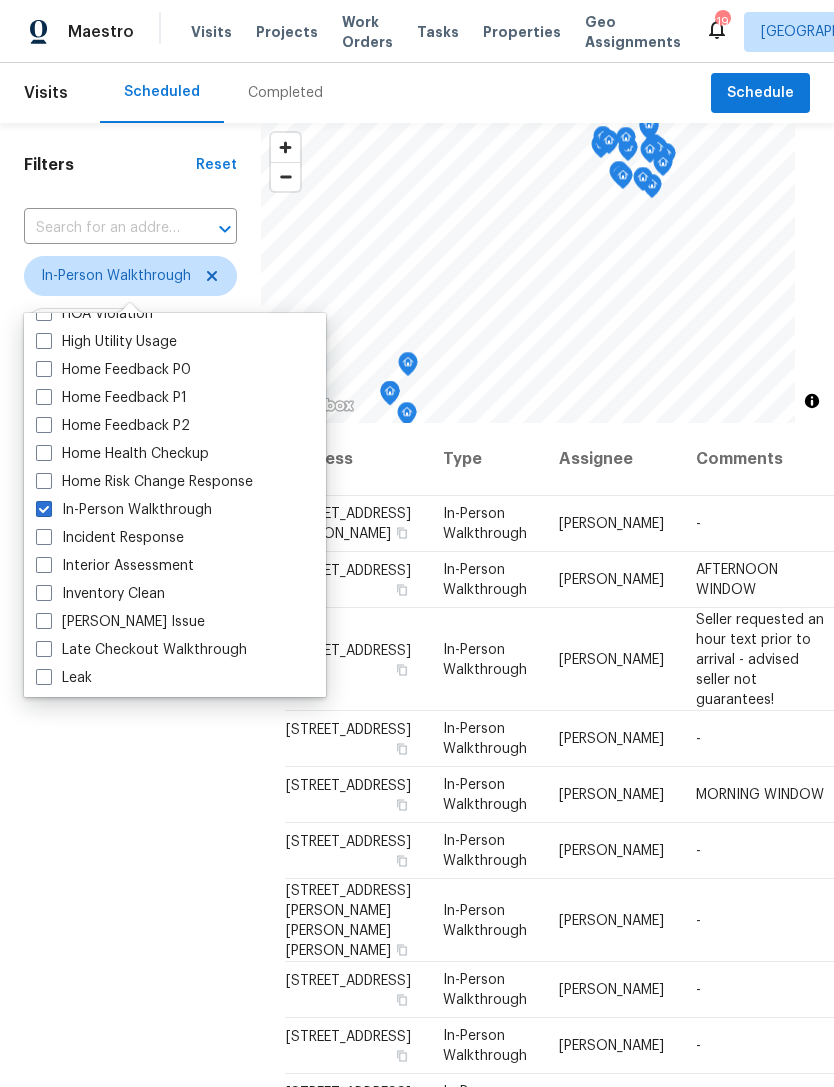 click on "Filters Reset ​ In-Person Walkthrough Assignee Scheduled Date" at bounding box center [130, 708] 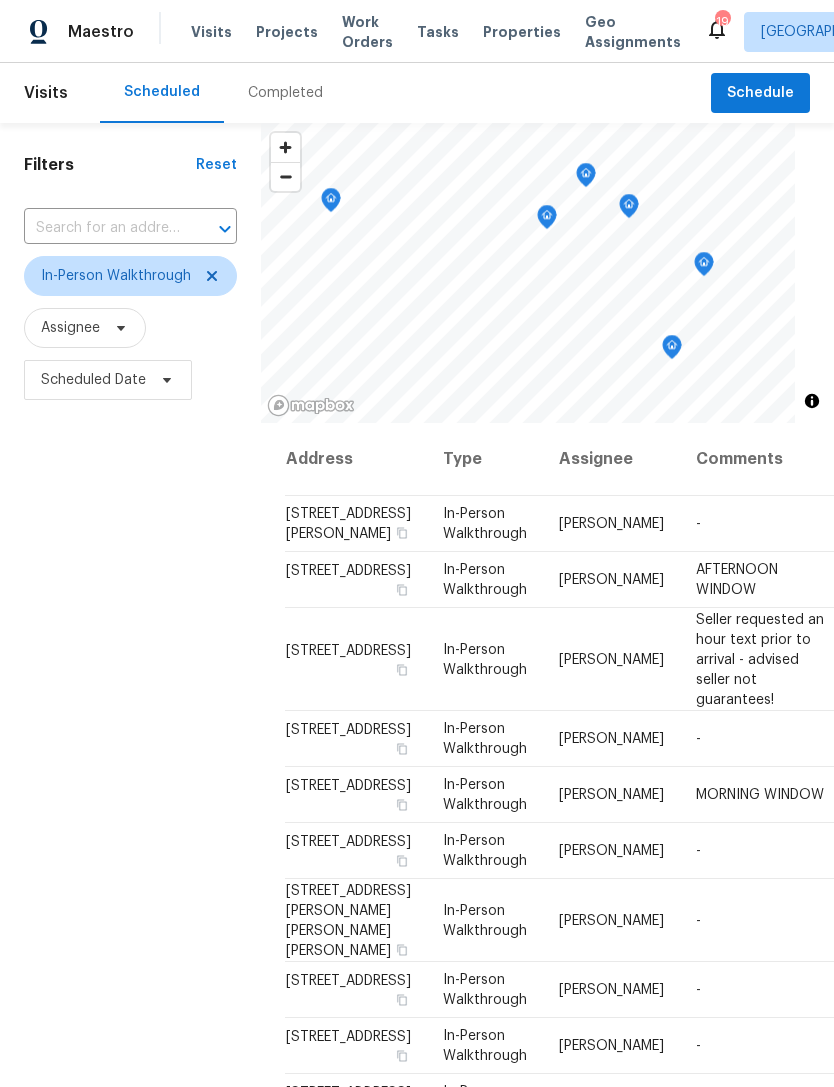 click 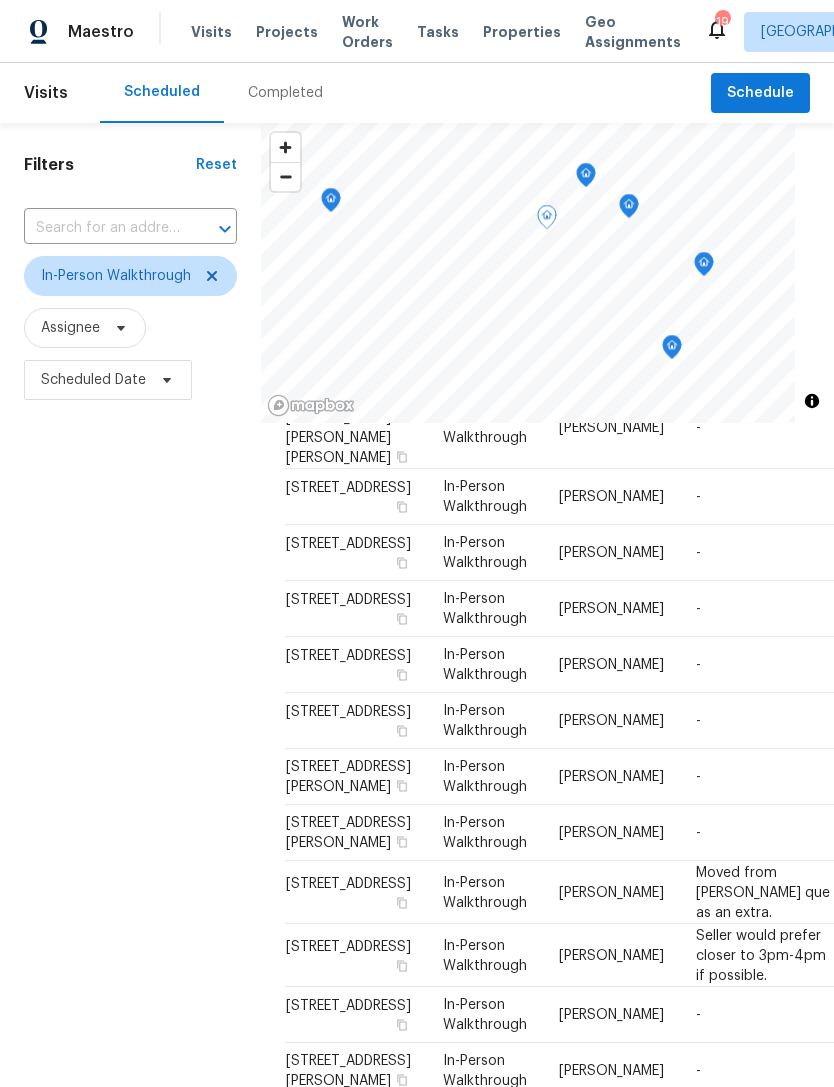 scroll, scrollTop: 462, scrollLeft: 0, axis: vertical 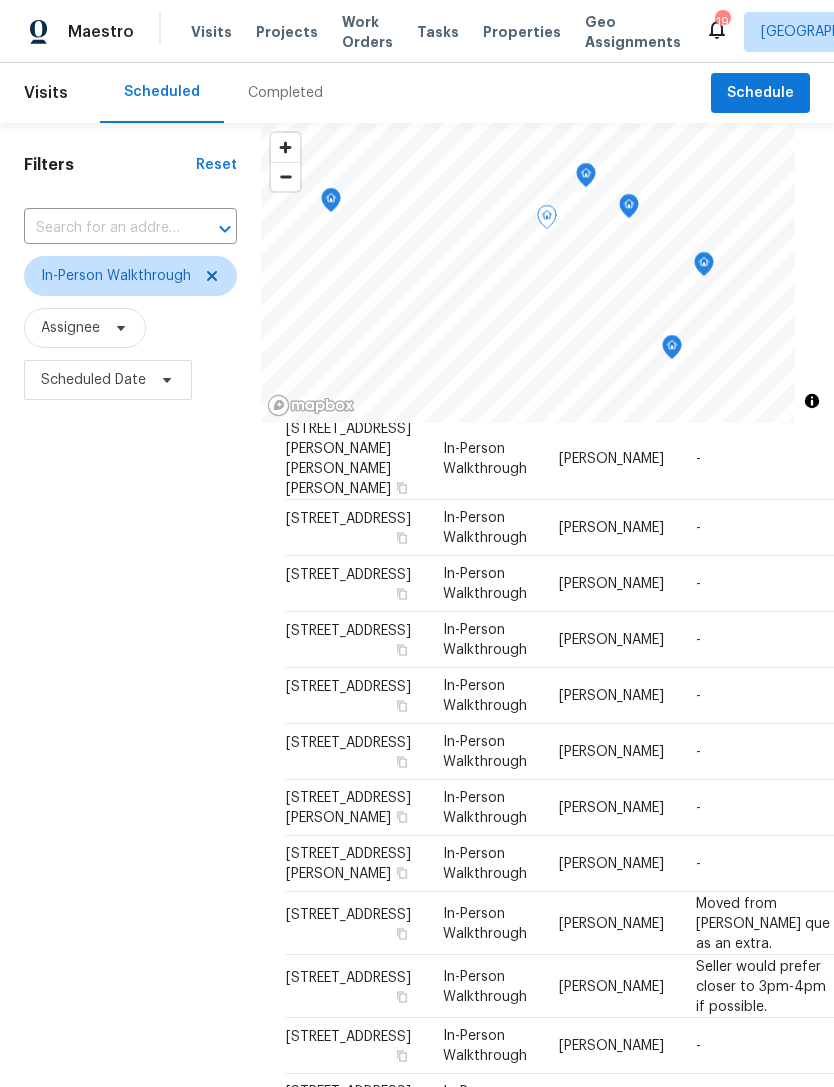 click on "In-Person Walkthrough" at bounding box center (485, 528) 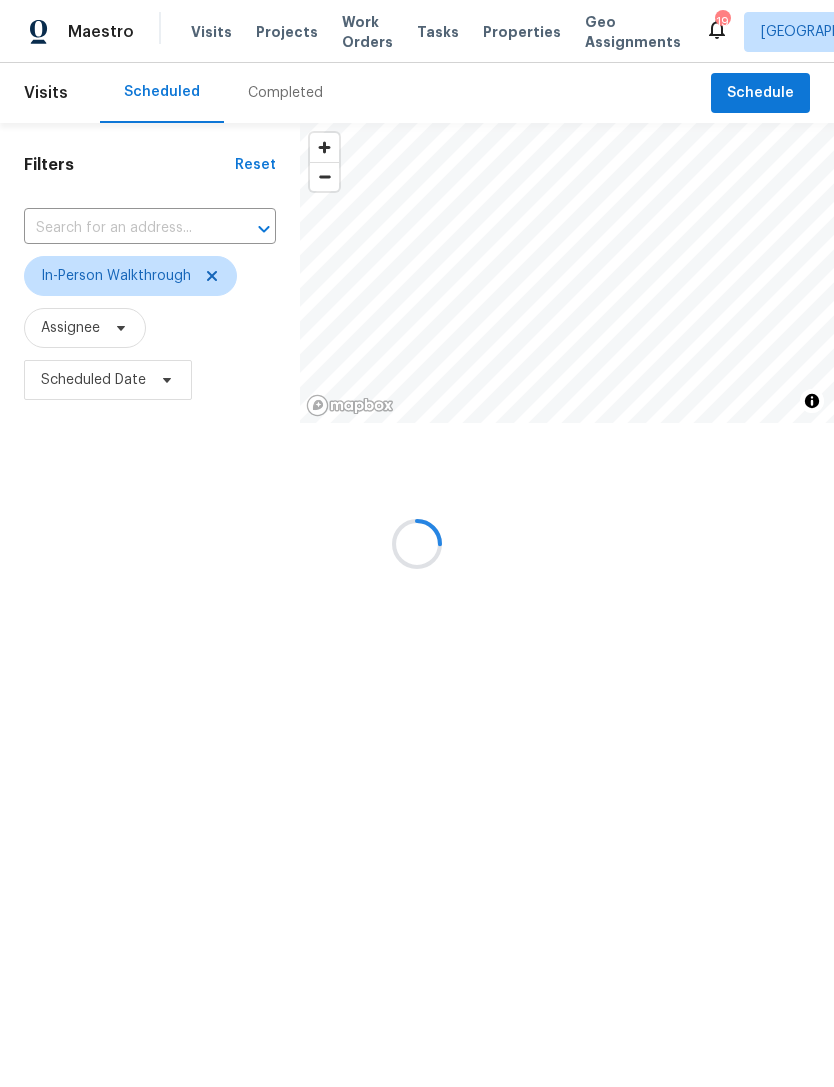 scroll, scrollTop: 0, scrollLeft: 0, axis: both 